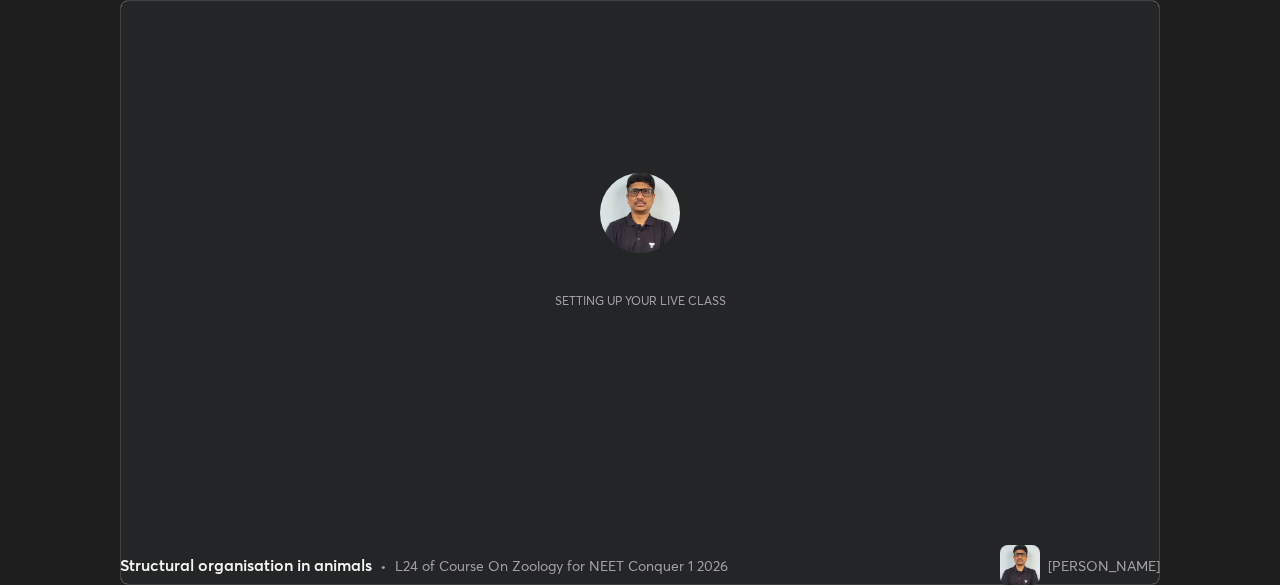 scroll, scrollTop: 0, scrollLeft: 0, axis: both 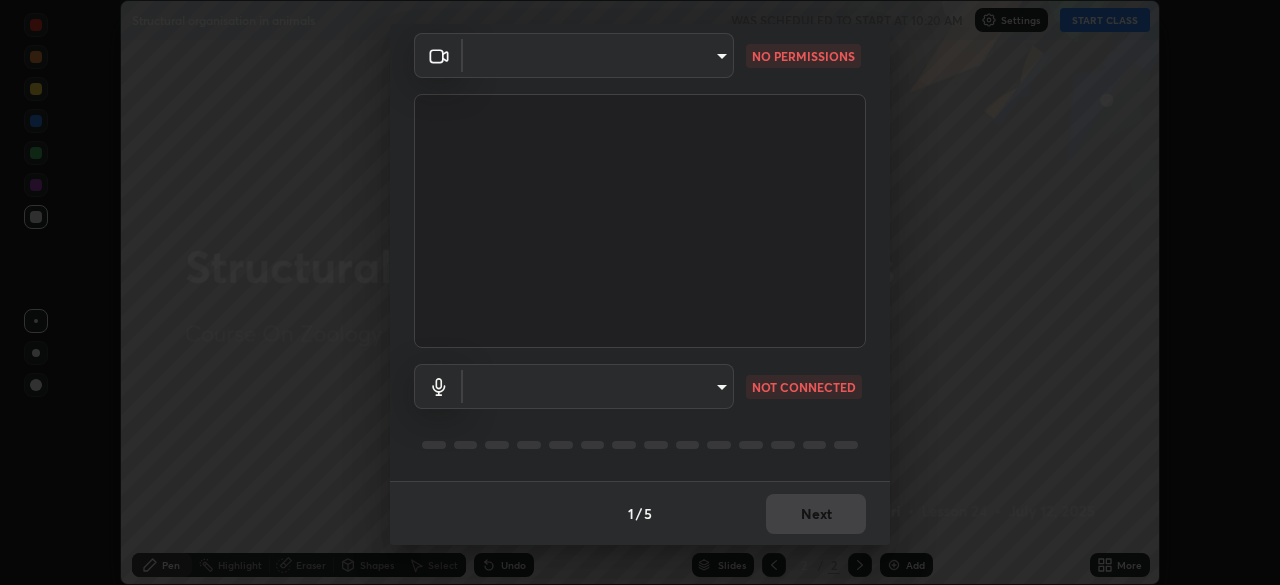 click on "Erase all Structural organisation in animals WAS SCHEDULED TO START AT  10:20 AM Settings START CLASS Setting up your live class Structural organisation in animals • L24 of Course On Zoology for NEET Conquer 1 2026 Sridhar Pudari Pen Highlight Eraser Shapes Select Undo Slides 2 / 2 Add More Enable hand raising Enable raise hand to speak to learners. Once enabled, chat will be turned off temporarily. Enable x   No doubts shared Encourage your learners to ask a doubt for better clarity Report an issue Reason for reporting Buffering Chat not working Audio - Video sync issue Educator video quality low ​ Attach an image Report Media settings ​ NO PERMISSIONS ​ NOT CONNECTED 1 / 5 Next" at bounding box center (640, 292) 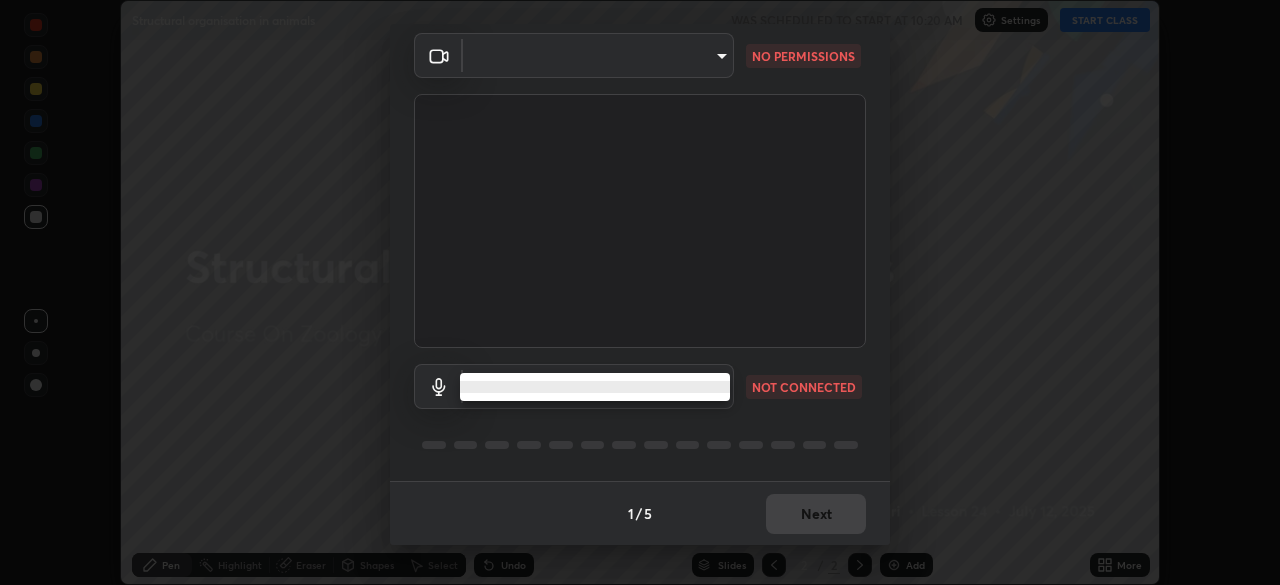 click at bounding box center (595, 387) 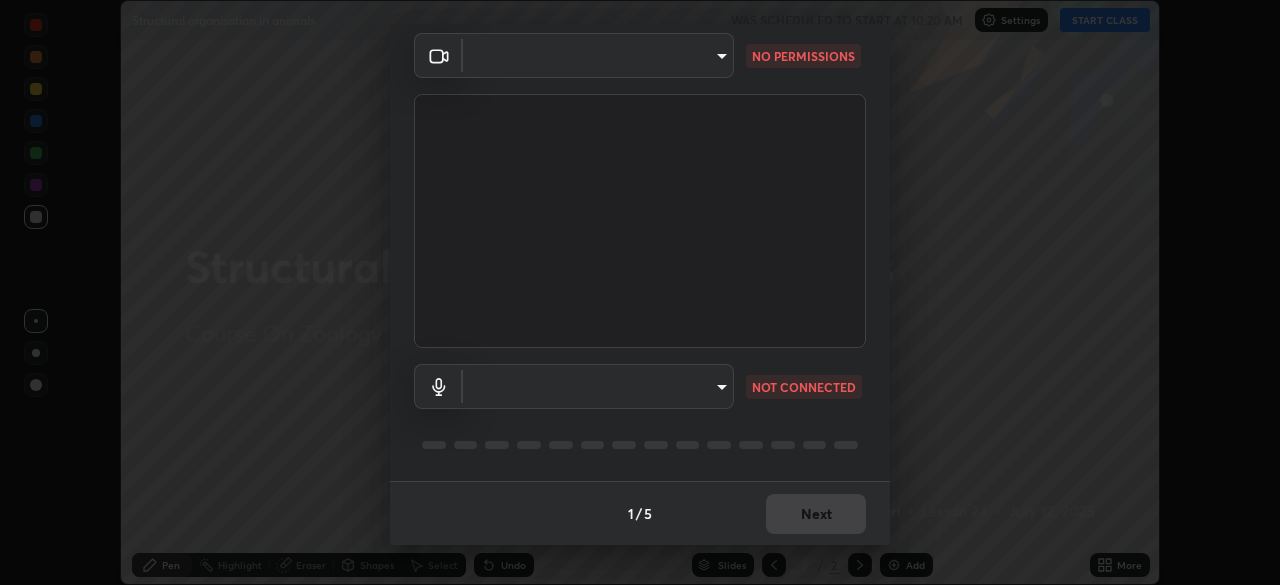 click on "Erase all Structural organisation in animals WAS SCHEDULED TO START AT  10:20 AM Settings START CLASS Setting up your live class Structural organisation in animals • L24 of Course On Zoology for NEET Conquer 1 2026 Sridhar Pudari Pen Highlight Eraser Shapes Select Undo Slides 2 / 2 Add More Enable hand raising Enable raise hand to speak to learners. Once enabled, chat will be turned off temporarily. Enable x   No doubts shared Encourage your learners to ask a doubt for better clarity Report an issue Reason for reporting Buffering Chat not working Audio - Video sync issue Educator video quality low ​ Attach an image Report Media settings ​ NO PERMISSIONS ​ NOT CONNECTED 1 / 5 Next" at bounding box center [640, 292] 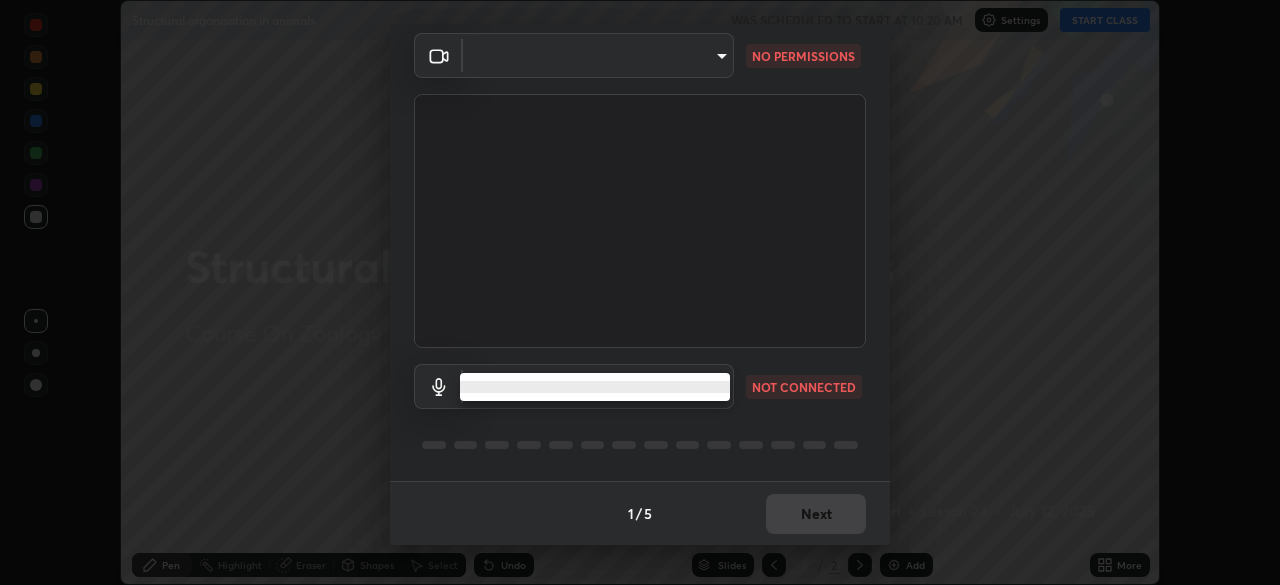 click at bounding box center [595, 387] 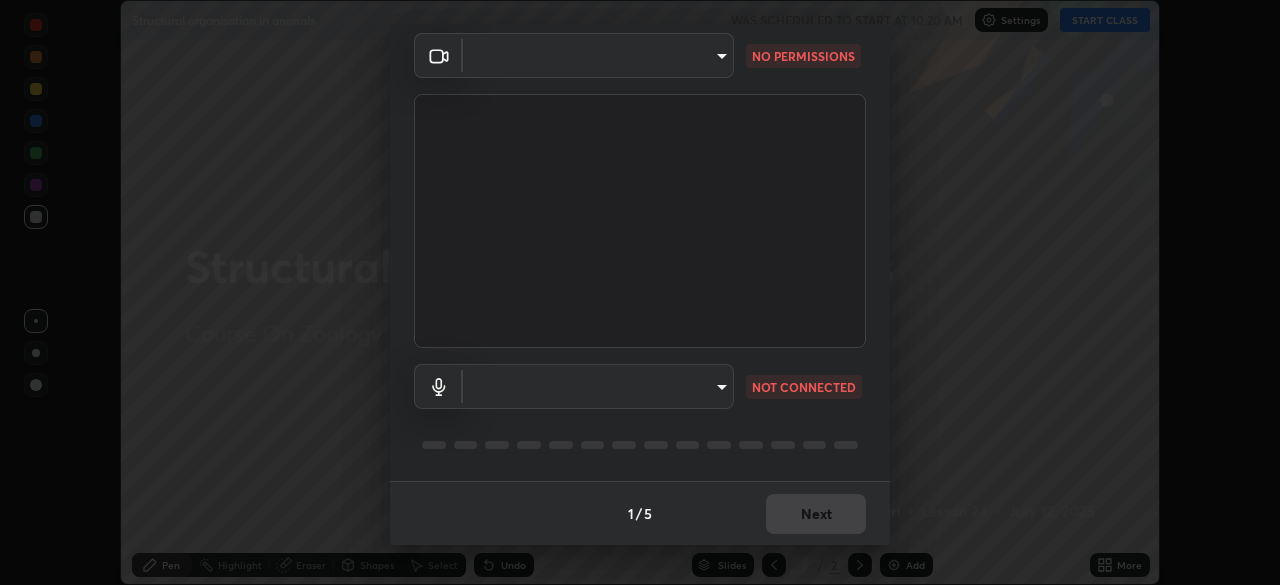 click on "Erase all Structural organisation in animals WAS SCHEDULED TO START AT  10:20 AM Settings START CLASS Setting up your live class Structural organisation in animals • L24 of Course On Zoology for NEET Conquer 1 2026 Sridhar Pudari Pen Highlight Eraser Shapes Select Undo Slides 2 / 2 Add More Enable hand raising Enable raise hand to speak to learners. Once enabled, chat will be turned off temporarily. Enable x   No doubts shared Encourage your learners to ask a doubt for better clarity Report an issue Reason for reporting Buffering Chat not working Audio - Video sync issue Educator video quality low ​ Attach an image Report Media settings ​ NO PERMISSIONS ​ NOT CONNECTED 1 / 5 Next" at bounding box center [640, 292] 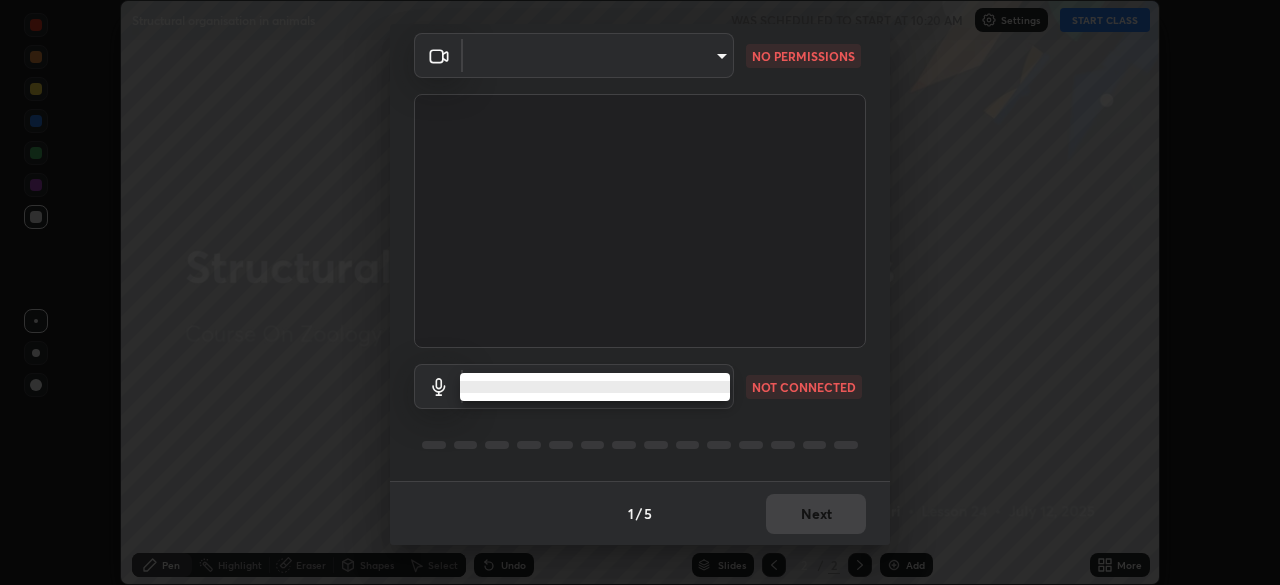 click at bounding box center [640, 292] 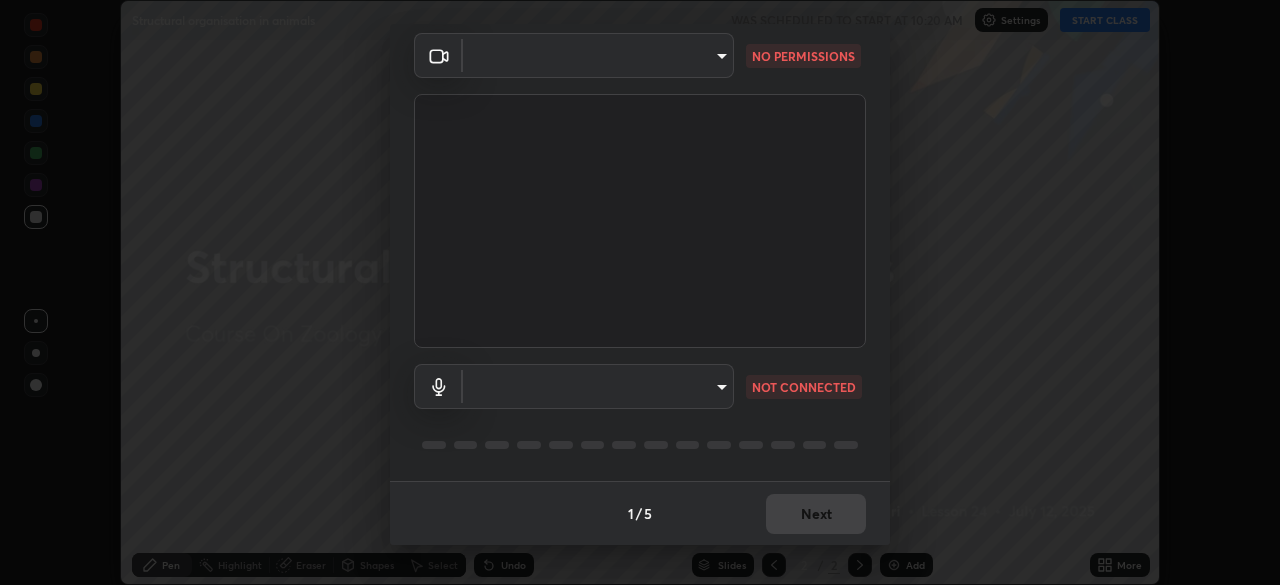 click on "Erase all Structural organisation in animals WAS SCHEDULED TO START AT  10:20 AM Settings START CLASS Setting up your live class Structural organisation in animals • L24 of Course On Zoology for NEET Conquer 1 2026 Sridhar Pudari Pen Highlight Eraser Shapes Select Undo Slides 2 / 2 Add More Enable hand raising Enable raise hand to speak to learners. Once enabled, chat will be turned off temporarily. Enable x   No doubts shared Encourage your learners to ask a doubt for better clarity Report an issue Reason for reporting Buffering Chat not working Audio - Video sync issue Educator video quality low ​ Attach an image Report Media settings ​ NO PERMISSIONS ​ NOT CONNECTED 1 / 5 Next" at bounding box center (640, 292) 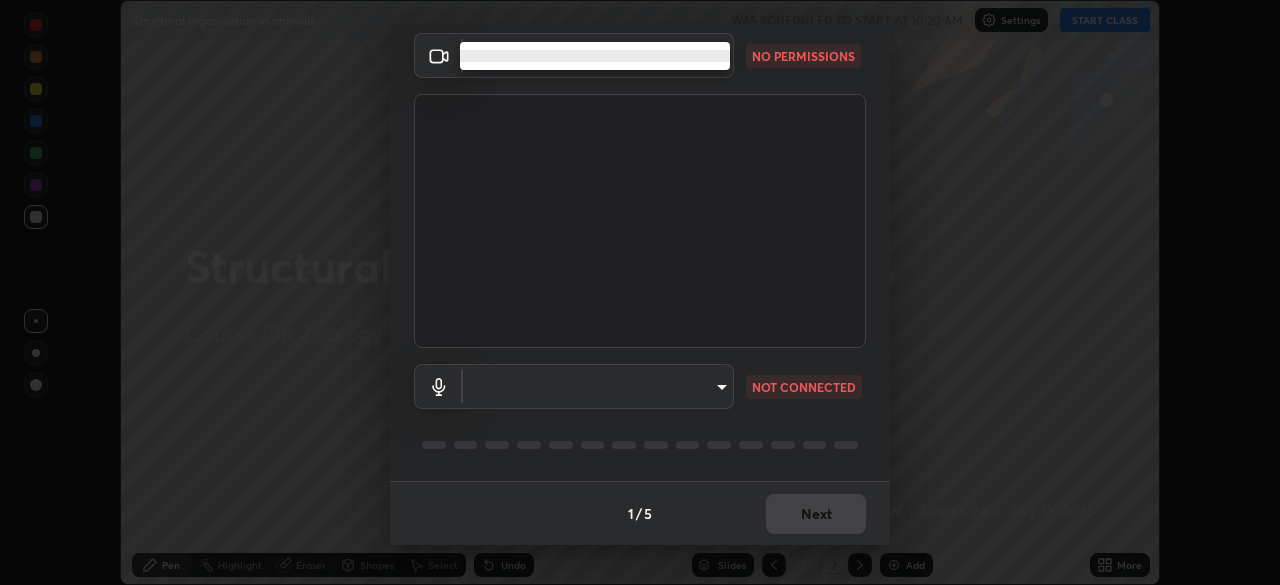 click at bounding box center (595, 56) 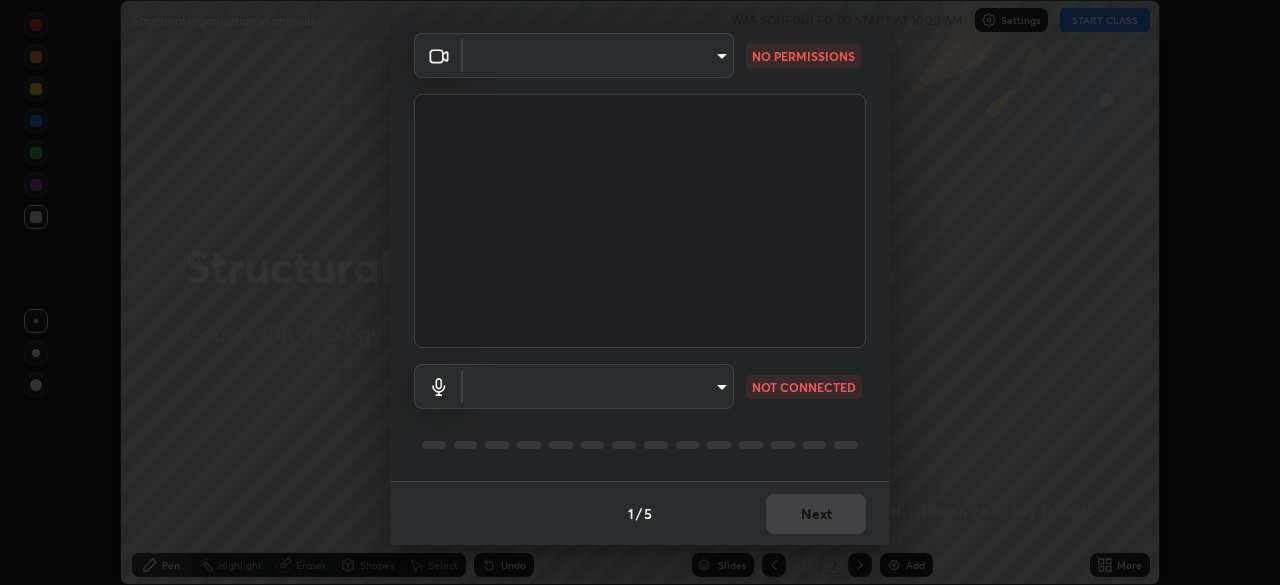 click at bounding box center (640, 292) 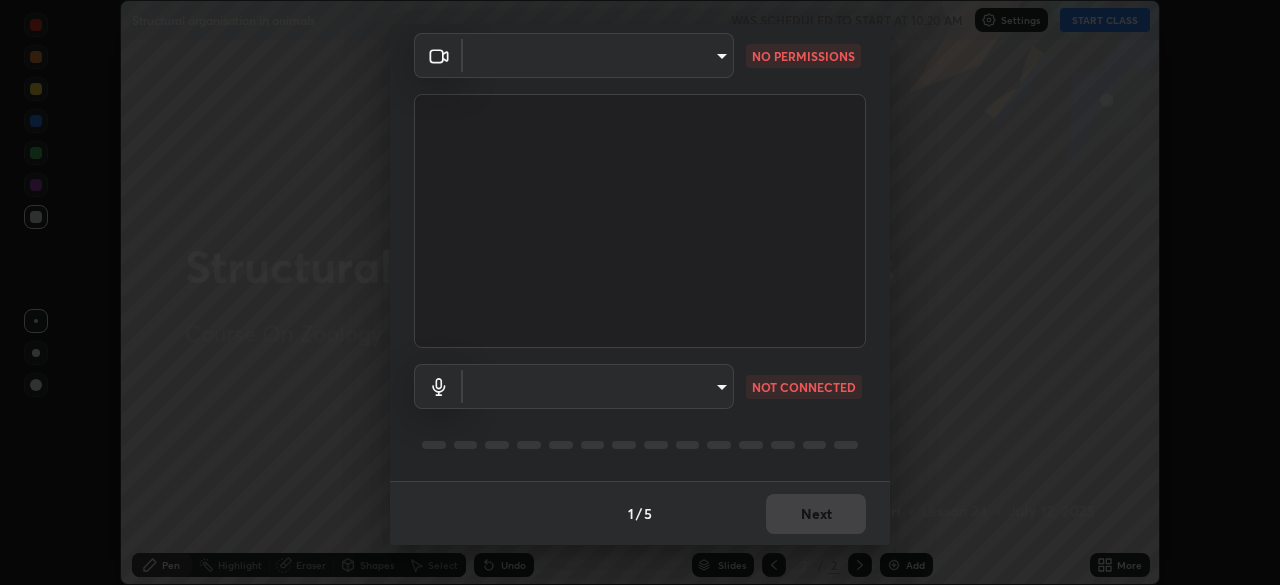 click at bounding box center [640, 221] 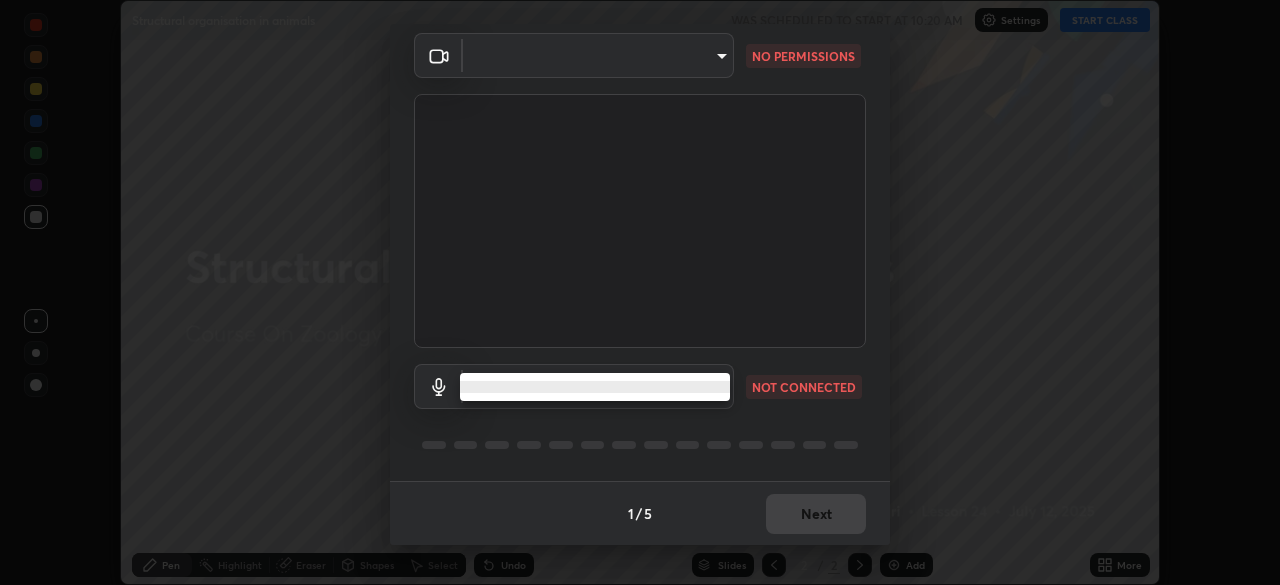 click at bounding box center (595, 387) 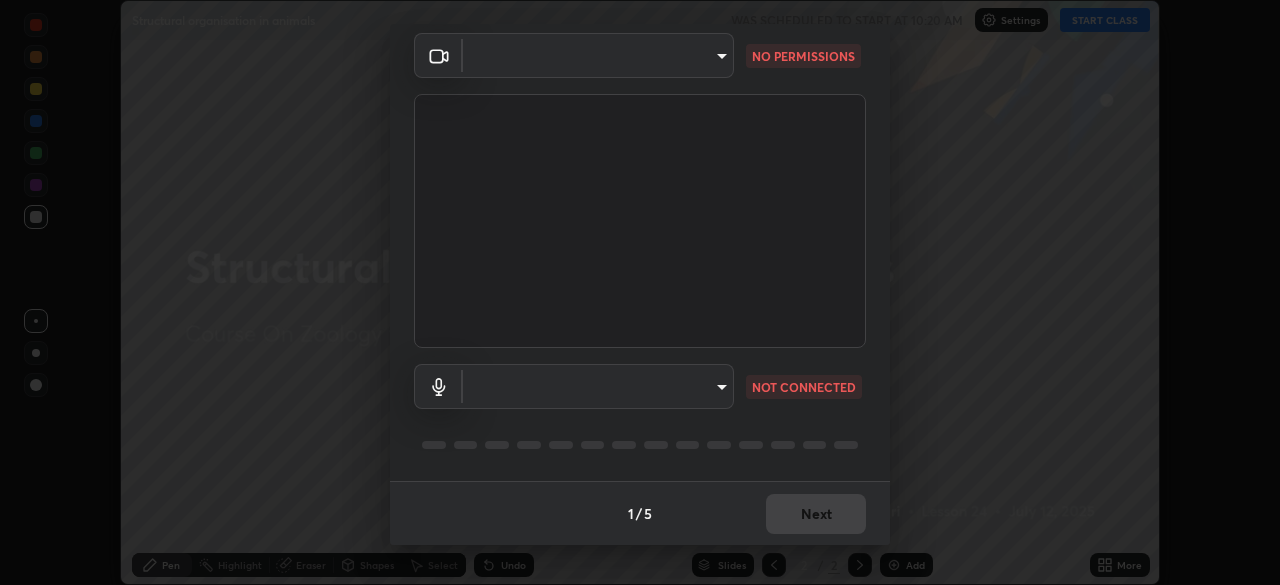 click on "Erase all Structural organisation in animals WAS SCHEDULED TO START AT  10:20 AM Settings START CLASS Setting up your live class Structural organisation in animals • L24 of Course On Zoology for NEET Conquer 1 2026 Sridhar Pudari Pen Highlight Eraser Shapes Select Undo Slides 2 / 2 Add More Enable hand raising Enable raise hand to speak to learners. Once enabled, chat will be turned off temporarily. Enable x   No doubts shared Encourage your learners to ask a doubt for better clarity Report an issue Reason for reporting Buffering Chat not working Audio - Video sync issue Educator video quality low ​ Attach an image Report Media settings ​ NO PERMISSIONS ​ NOT CONNECTED 1 / 5 Next" at bounding box center [640, 292] 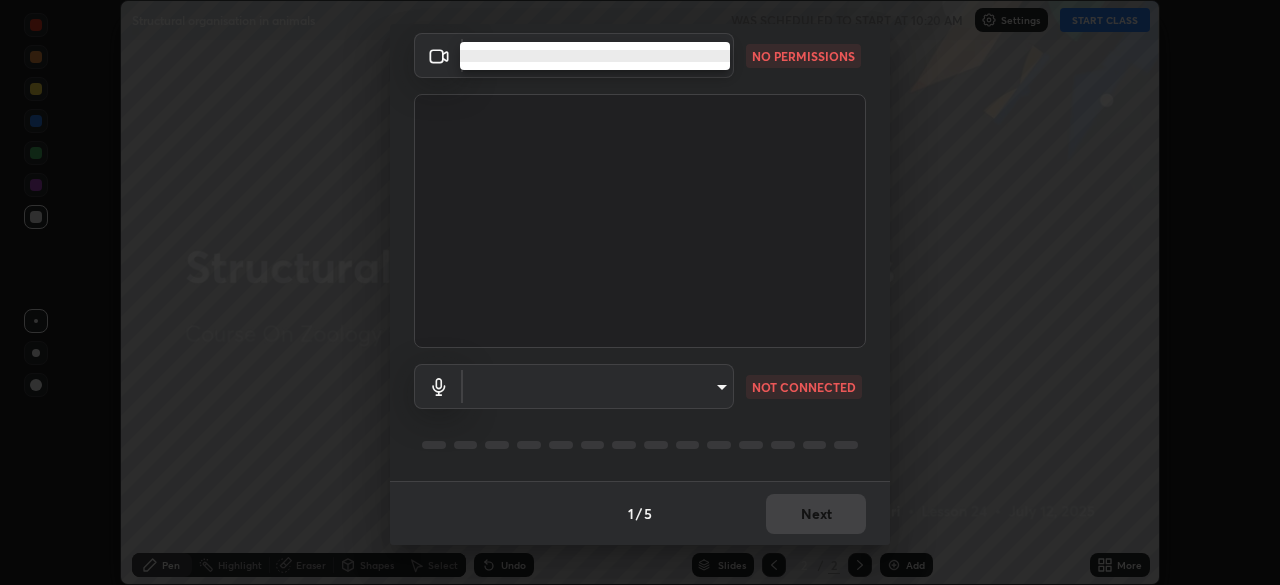 click at bounding box center [640, 292] 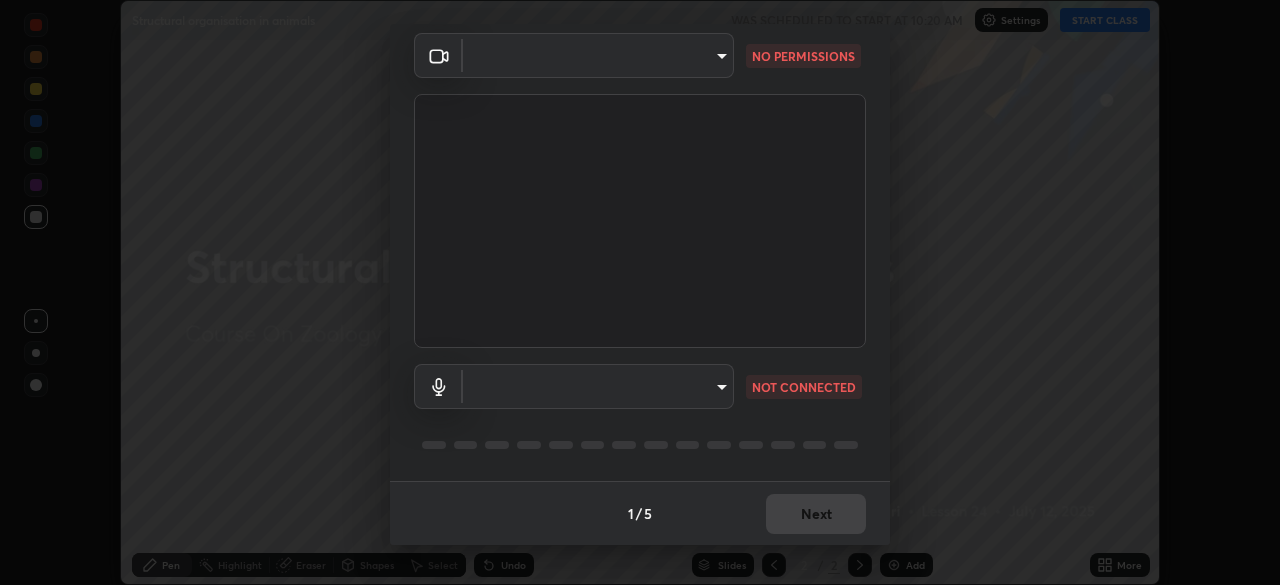 click on "Erase all Structural organisation in animals WAS SCHEDULED TO START AT  10:20 AM Settings START CLASS Setting up your live class Structural organisation in animals • L24 of Course On Zoology for NEET Conquer 1 2026 Sridhar Pudari Pen Highlight Eraser Shapes Select Undo Slides 2 / 2 Add More Enable hand raising Enable raise hand to speak to learners. Once enabled, chat will be turned off temporarily. Enable x   No doubts shared Encourage your learners to ask a doubt for better clarity Report an issue Reason for reporting Buffering Chat not working Audio - Video sync issue Educator video quality low ​ Attach an image Report Media settings ​ NO PERMISSIONS ​ NOT CONNECTED 1 / 5 Next" at bounding box center (640, 292) 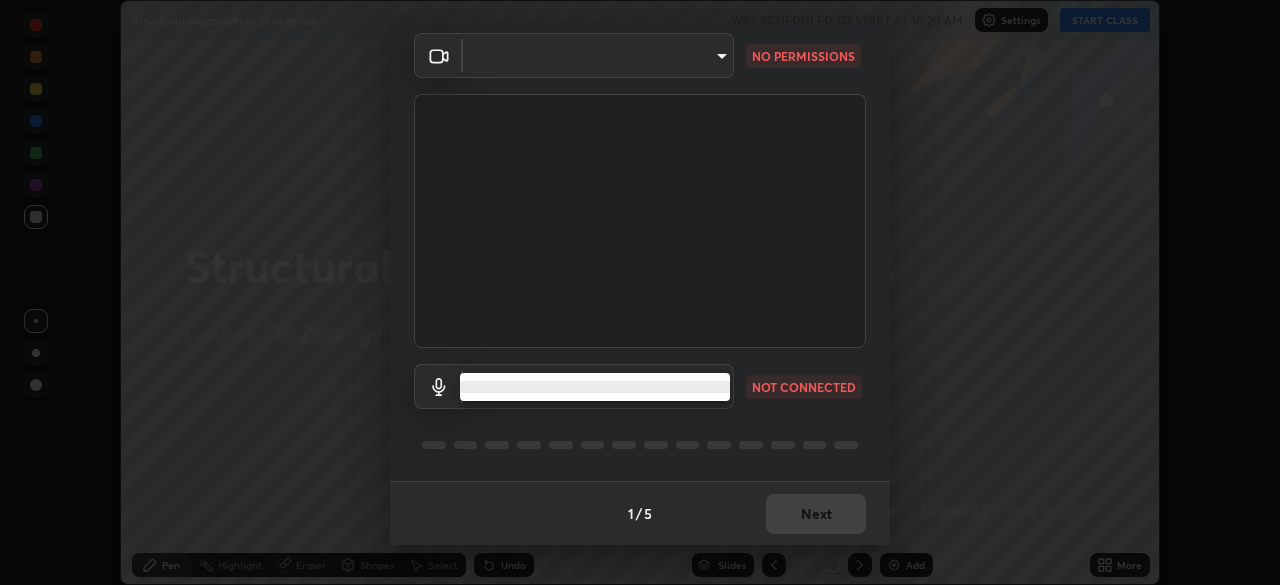 click at bounding box center [595, 387] 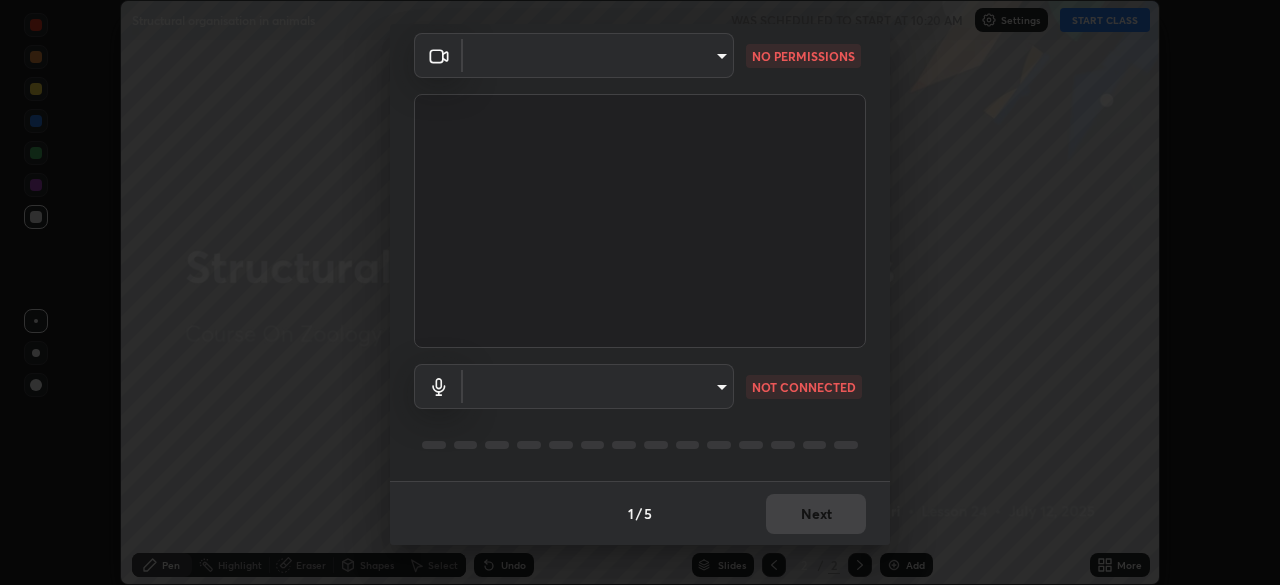click on "Erase all Structural organisation in animals WAS SCHEDULED TO START AT  10:20 AM Settings START CLASS Setting up your live class Structural organisation in animals • L24 of Course On Zoology for NEET Conquer 1 2026 Sridhar Pudari Pen Highlight Eraser Shapes Select Undo Slides 2 / 2 Add More Enable hand raising Enable raise hand to speak to learners. Once enabled, chat will be turned off temporarily. Enable x   No doubts shared Encourage your learners to ask a doubt for better clarity Report an issue Reason for reporting Buffering Chat not working Audio - Video sync issue Educator video quality low ​ Attach an image Report Media settings ​ NO PERMISSIONS ​ NOT CONNECTED 1 / 5 Next" at bounding box center [640, 292] 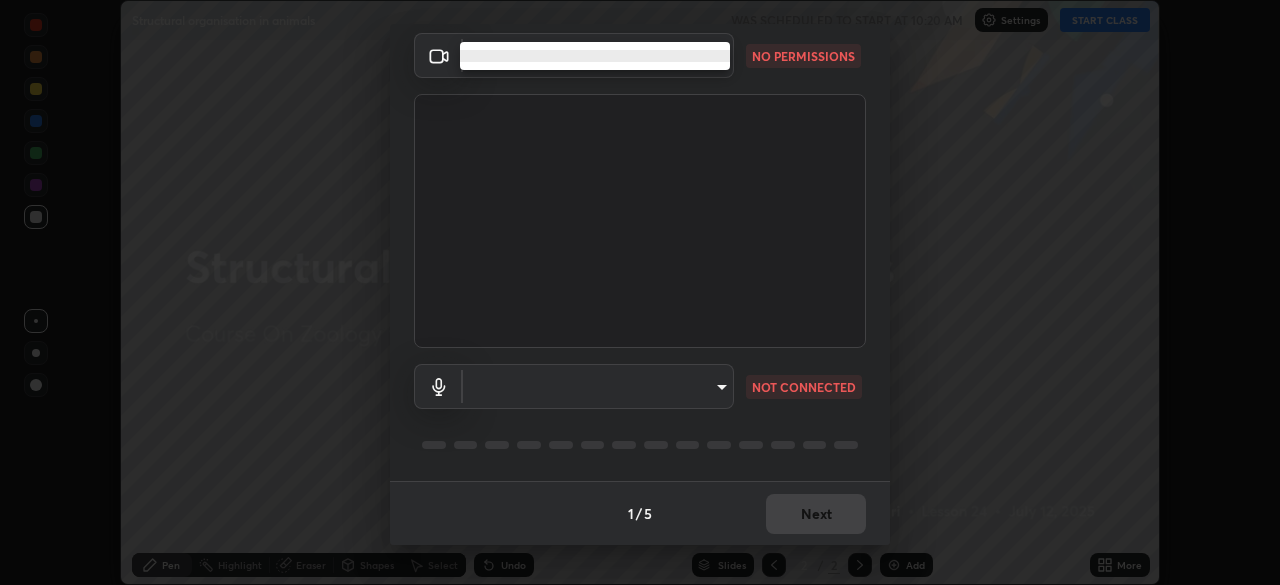 click at bounding box center (595, 56) 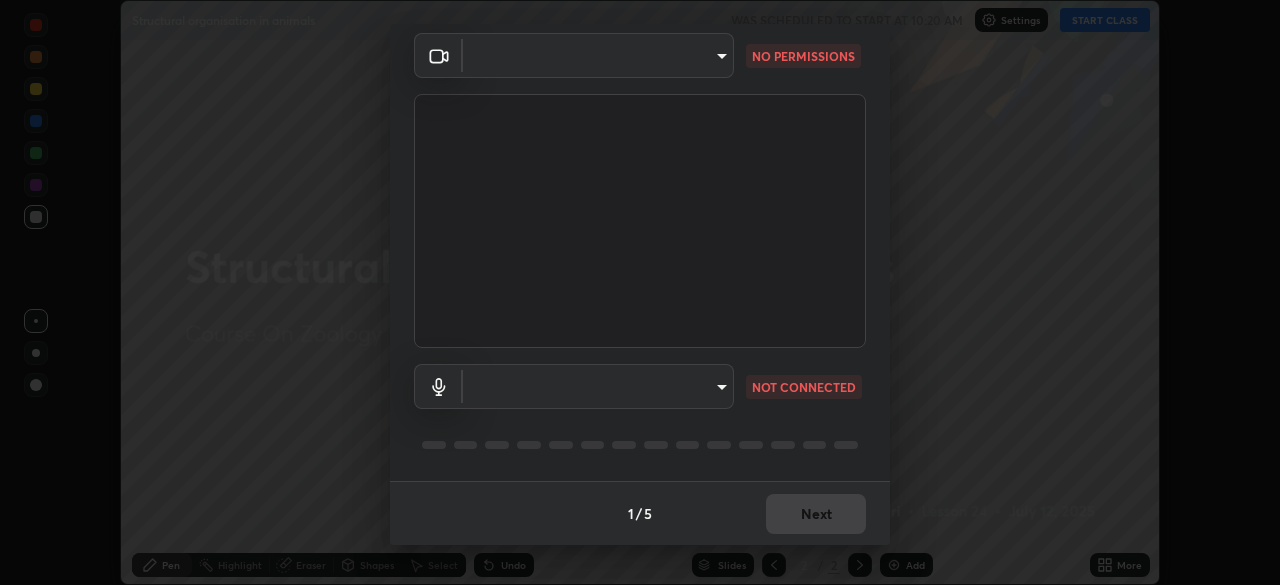 click at bounding box center [640, 292] 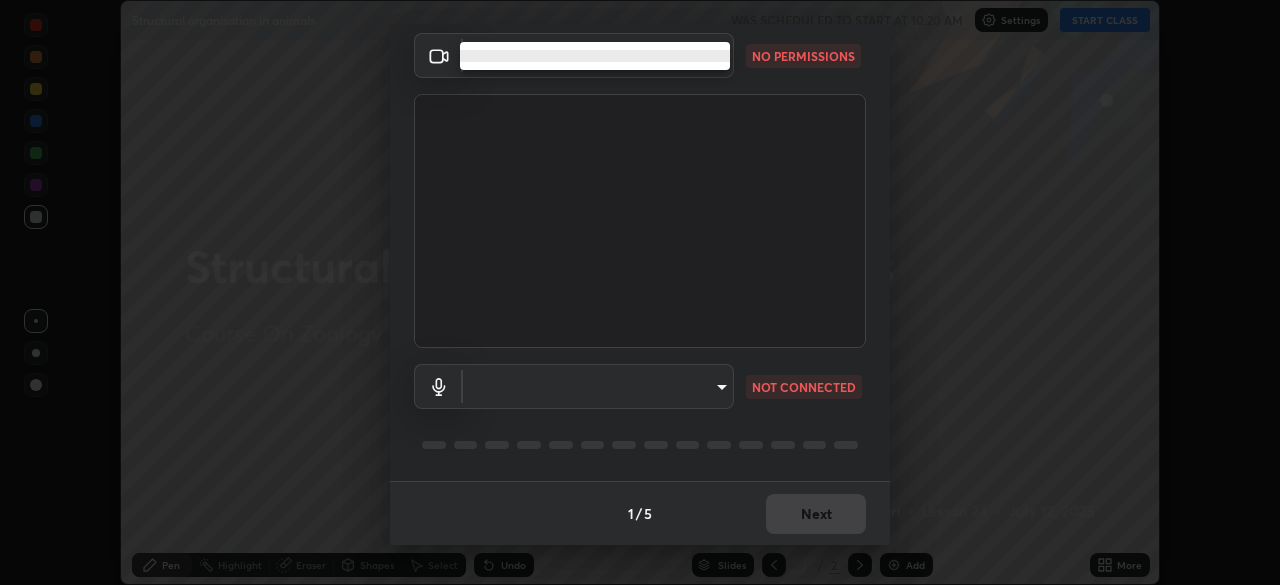 click at bounding box center (640, 292) 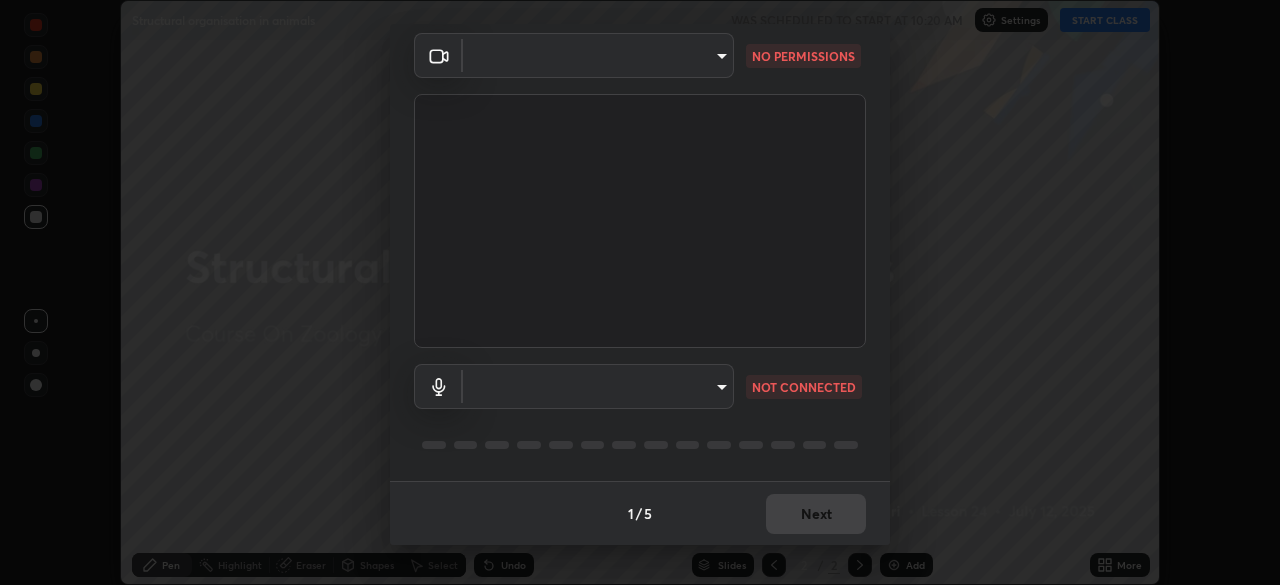 click at bounding box center (438, 55) 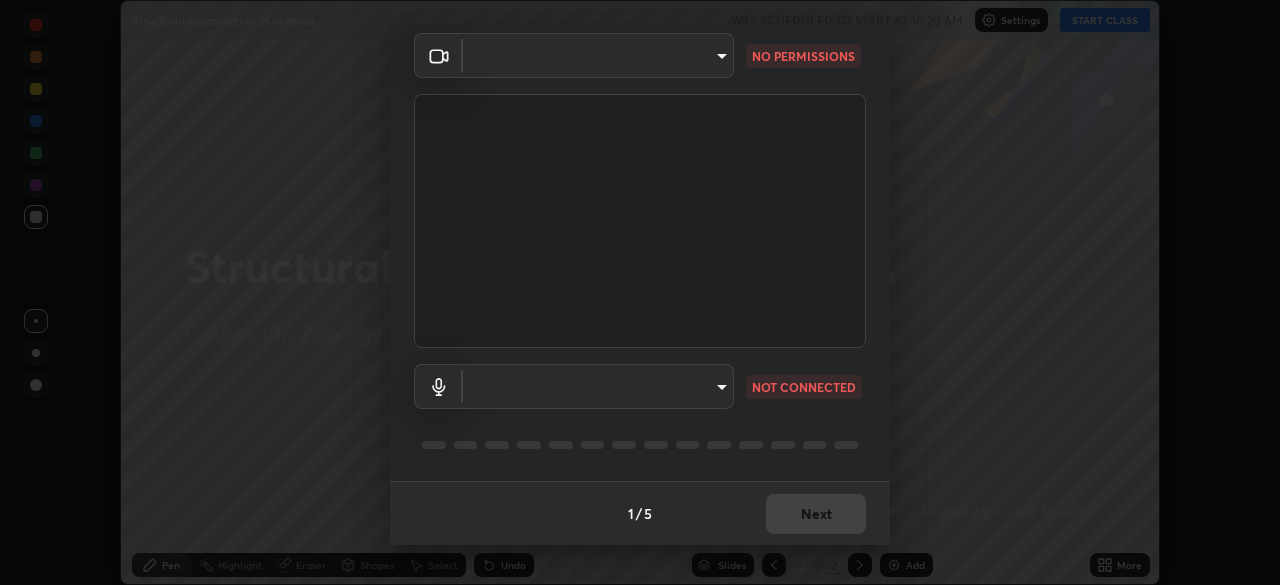click on "NO PERMISSIONS" at bounding box center [803, 56] 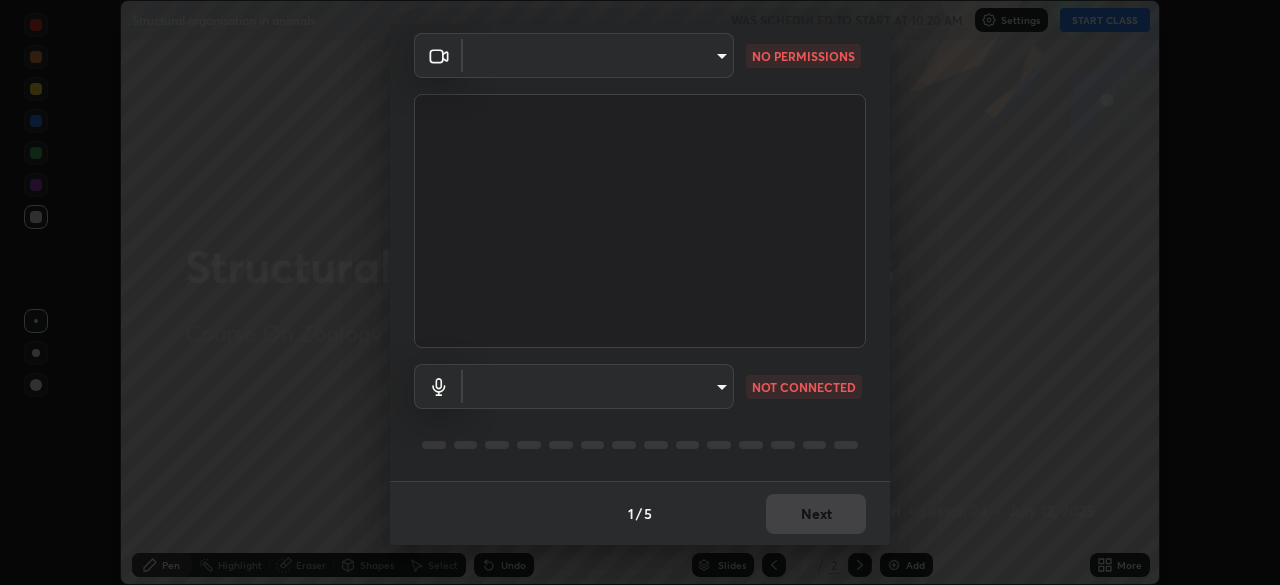 click at bounding box center [640, 221] 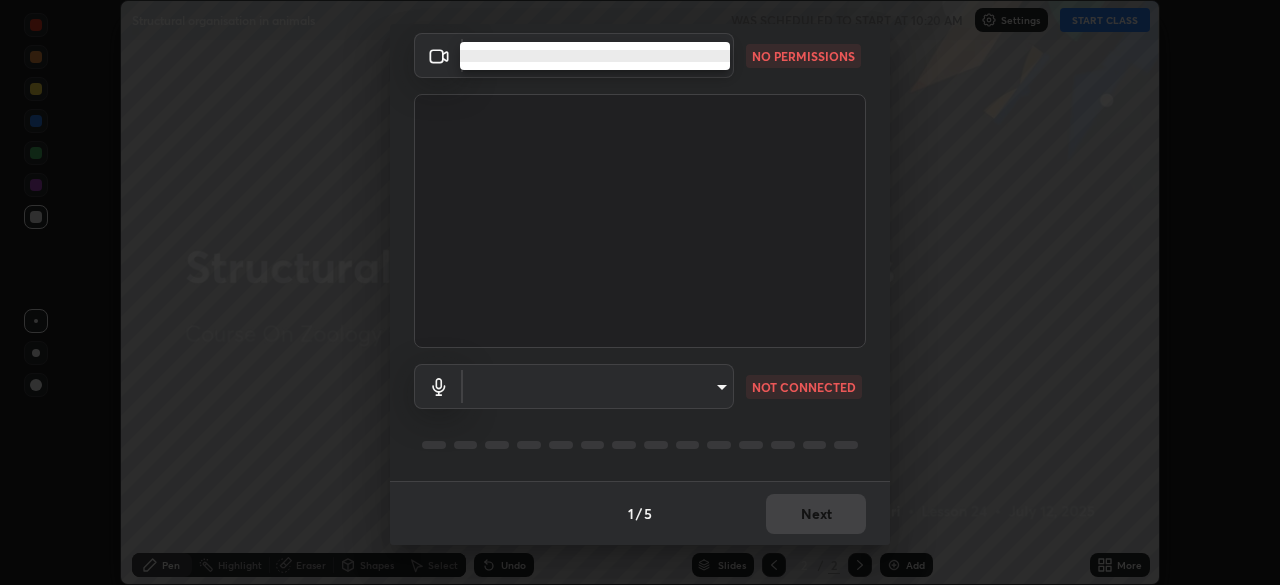 click at bounding box center [595, 56] 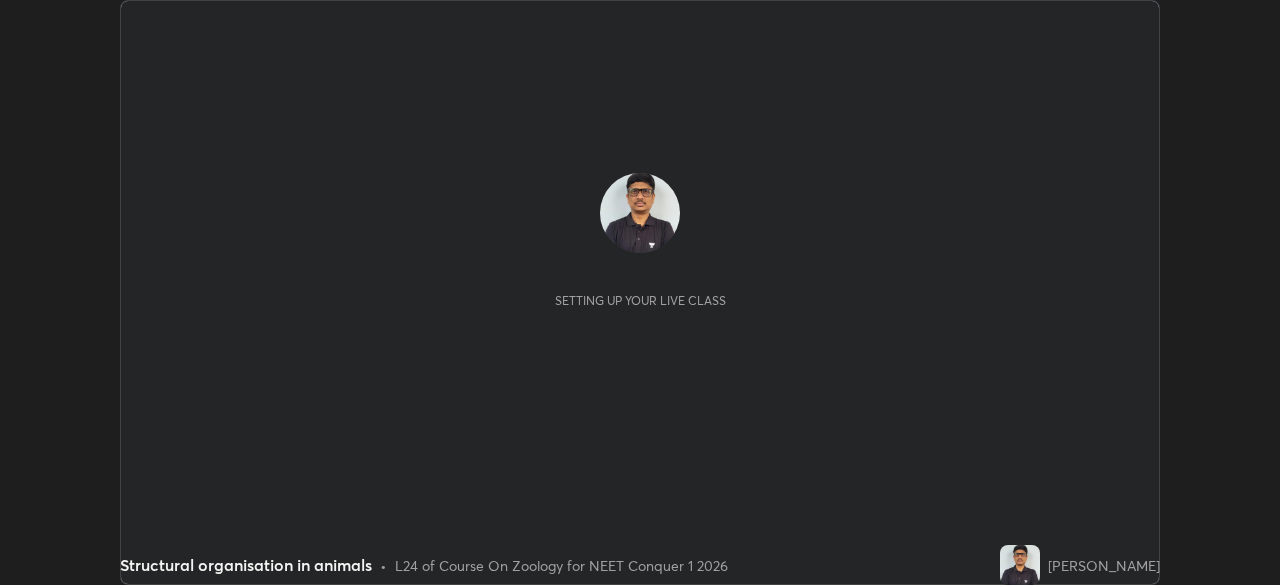 scroll, scrollTop: 0, scrollLeft: 0, axis: both 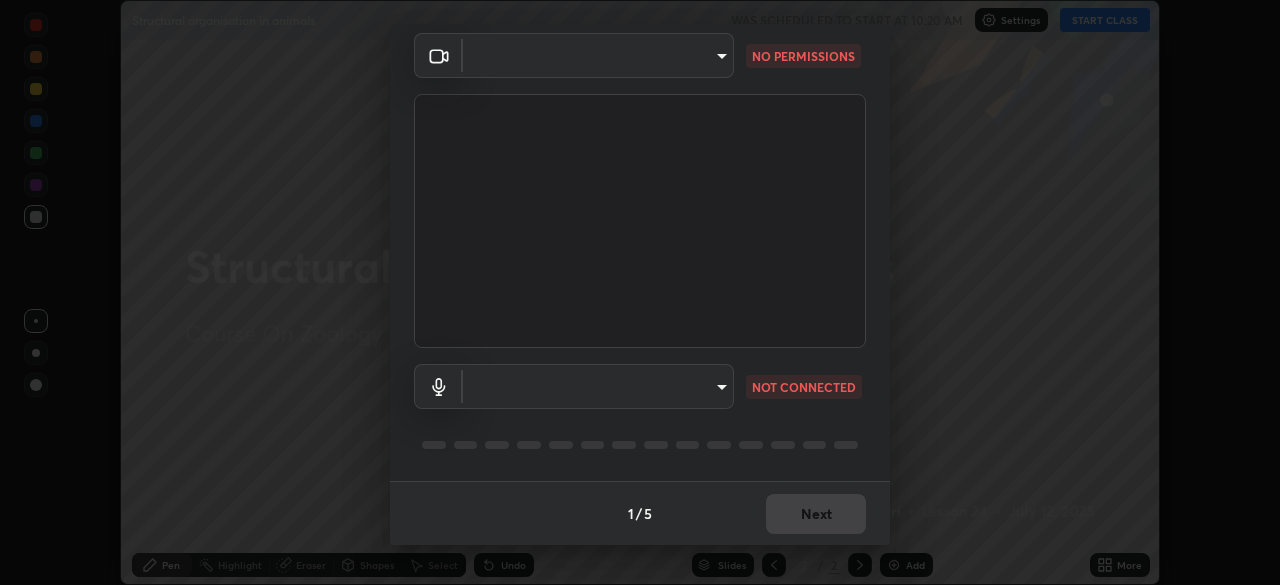 click on "Erase all Structural organisation in animals WAS SCHEDULED TO START AT  10:20 AM Settings START CLASS Setting up your live class Structural organisation in animals • L24 of Course On Zoology for NEET Conquer 1 2026 Sridhar Pudari Pen Highlight Eraser Shapes Select Undo Slides 2 / 2 Add More Enable hand raising Enable raise hand to speak to learners. Once enabled, chat will be turned off temporarily. Enable x   No doubts shared Encourage your learners to ask a doubt for better clarity Report an issue Reason for reporting Buffering Chat not working Audio - Video sync issue Educator video quality low ​ Attach an image Report Media settings ​ NO PERMISSIONS ​ NOT CONNECTED 1 / 5 Next" at bounding box center (640, 292) 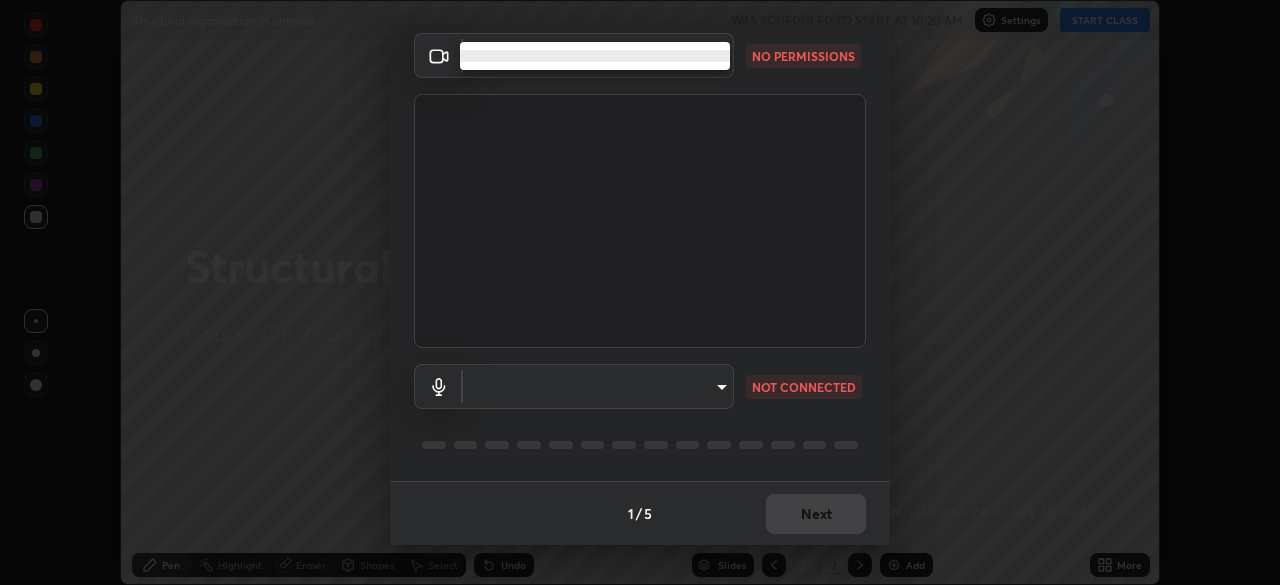 click at bounding box center (640, 292) 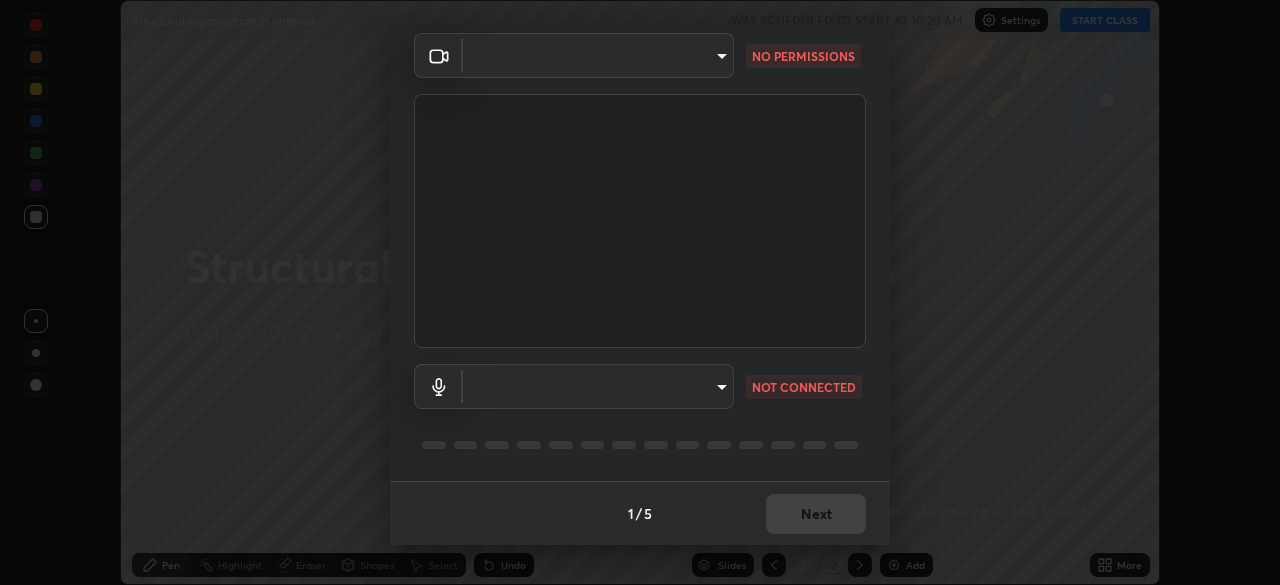 click on "Erase all Structural organisation in animals WAS SCHEDULED TO START AT  10:20 AM Settings START CLASS Setting up your live class Structural organisation in animals • L24 of Course On Zoology for NEET Conquer 1 2026 Sridhar Pudari Pen Highlight Eraser Shapes Select Undo Slides 2 / 2 Add More Enable hand raising Enable raise hand to speak to learners. Once enabled, chat will be turned off temporarily. Enable x   No doubts shared Encourage your learners to ask a doubt for better clarity Report an issue Reason for reporting Buffering Chat not working Audio - Video sync issue Educator video quality low ​ Attach an image Report Media settings ​ NO PERMISSIONS ​ NOT CONNECTED 1 / 5 Next" at bounding box center [640, 292] 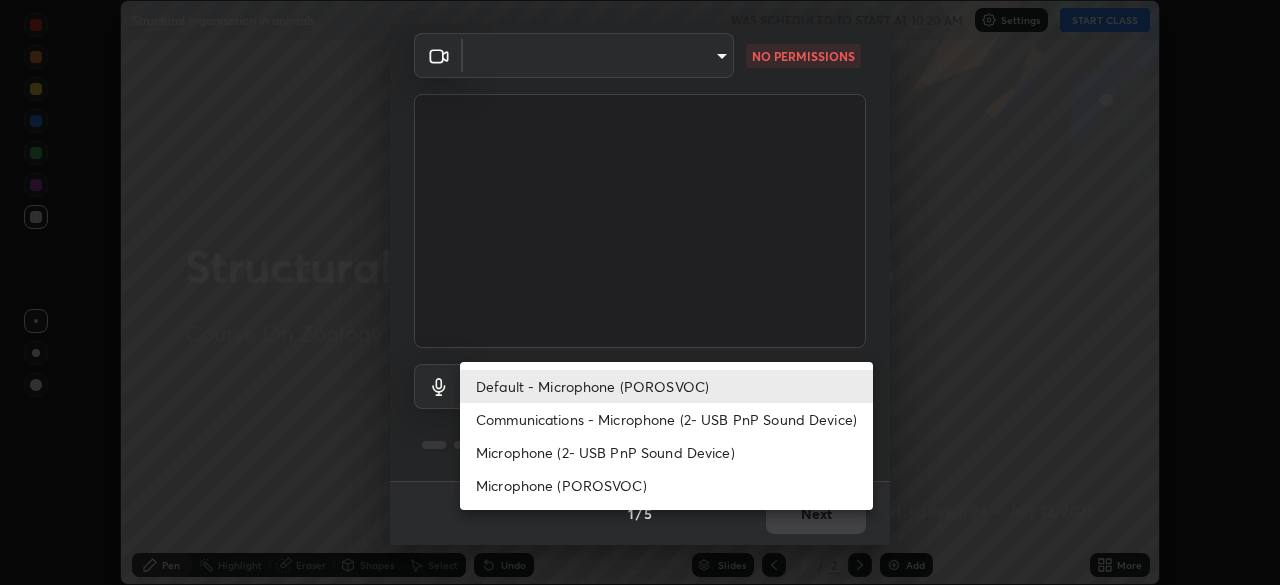 click on "Communications - Microphone (2- USB PnP Sound Device)" at bounding box center [666, 419] 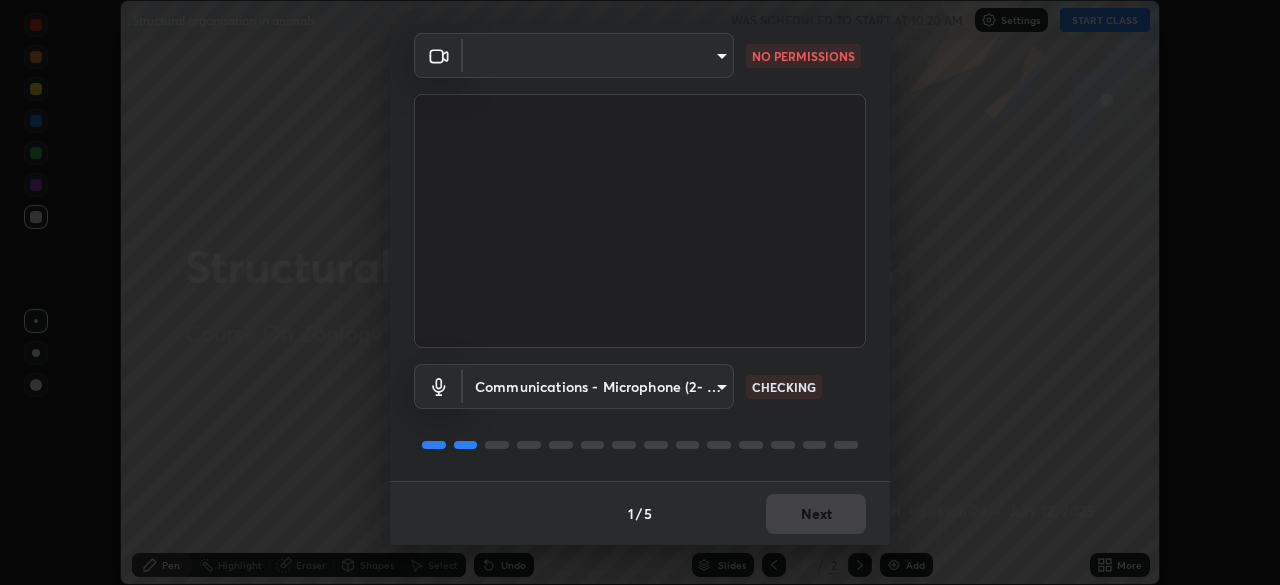 click on "Erase all Structural organisation in animals WAS SCHEDULED TO START AT  10:20 AM Settings START CLASS Setting up your live class Structural organisation in animals • L24 of Course On Zoology for NEET Conquer 1 2026 Sridhar Pudari Pen Highlight Eraser Shapes Select Undo Slides 2 / 2 Add More Enable hand raising Enable raise hand to speak to learners. Once enabled, chat will be turned off temporarily. Enable x   No doubts shared Encourage your learners to ask a doubt for better clarity Report an issue Reason for reporting Buffering Chat not working Audio - Video sync issue Educator video quality low ​ Attach an image Report Media settings ​ NO PERMISSIONS Communications - Microphone (2- USB PnP Sound Device) communications CHECKING 1 / 5 Next" at bounding box center (640, 292) 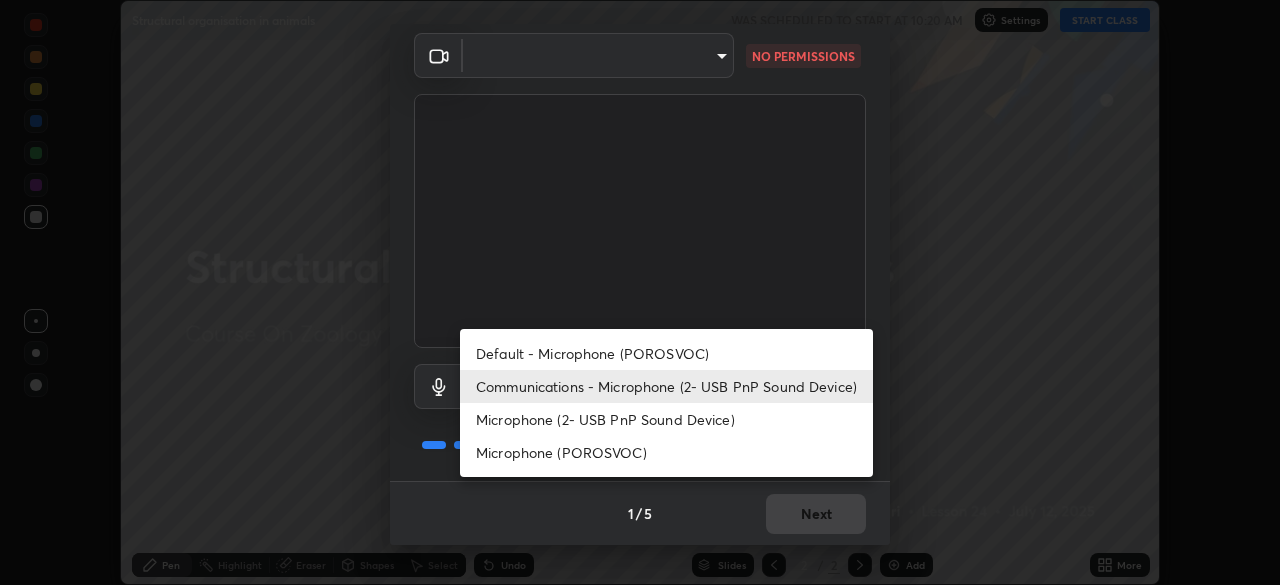 click on "Default - Microphone (POROSVOC)" at bounding box center (666, 353) 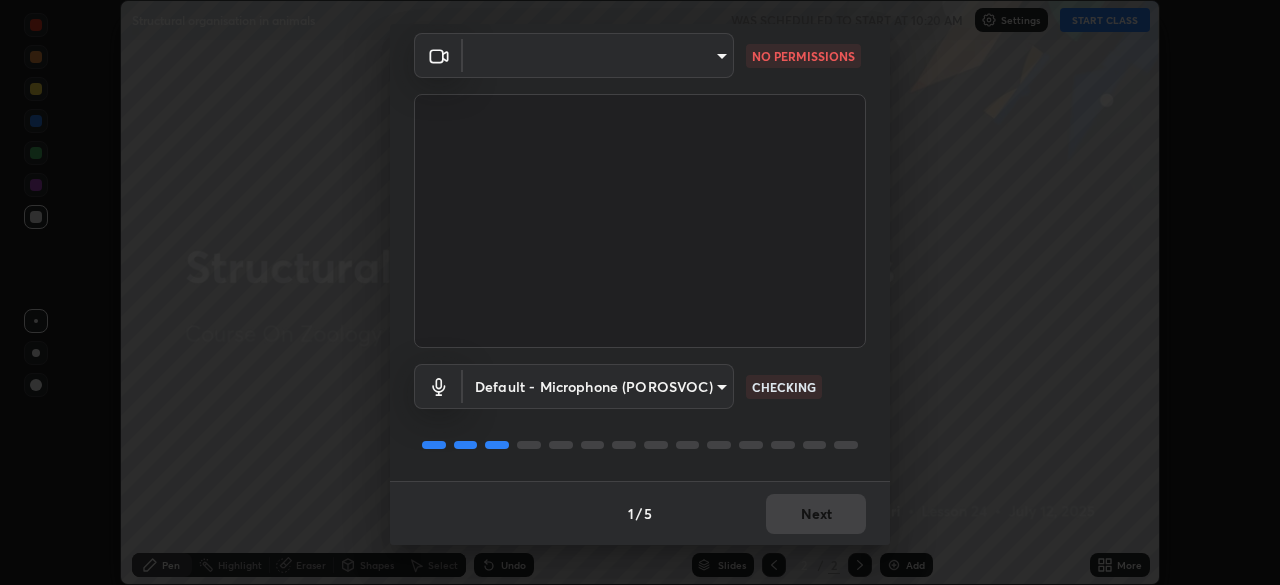 click on "Erase all Structural organisation in animals WAS SCHEDULED TO START AT  10:20 AM Settings START CLASS Setting up your live class Structural organisation in animals • L24 of Course On Zoology for NEET Conquer 1 2026 Sridhar Pudari Pen Highlight Eraser Shapes Select Undo Slides 2 / 2 Add More Enable hand raising Enable raise hand to speak to learners. Once enabled, chat will be turned off temporarily. Enable x   No doubts shared Encourage your learners to ask a doubt for better clarity Report an issue Reason for reporting Buffering Chat not working Audio - Video sync issue Educator video quality low ​ Attach an image Report Media settings ​ NO PERMISSIONS Default - Microphone (POROSVOC) default CHECKING 1 / 5 Next" at bounding box center [640, 292] 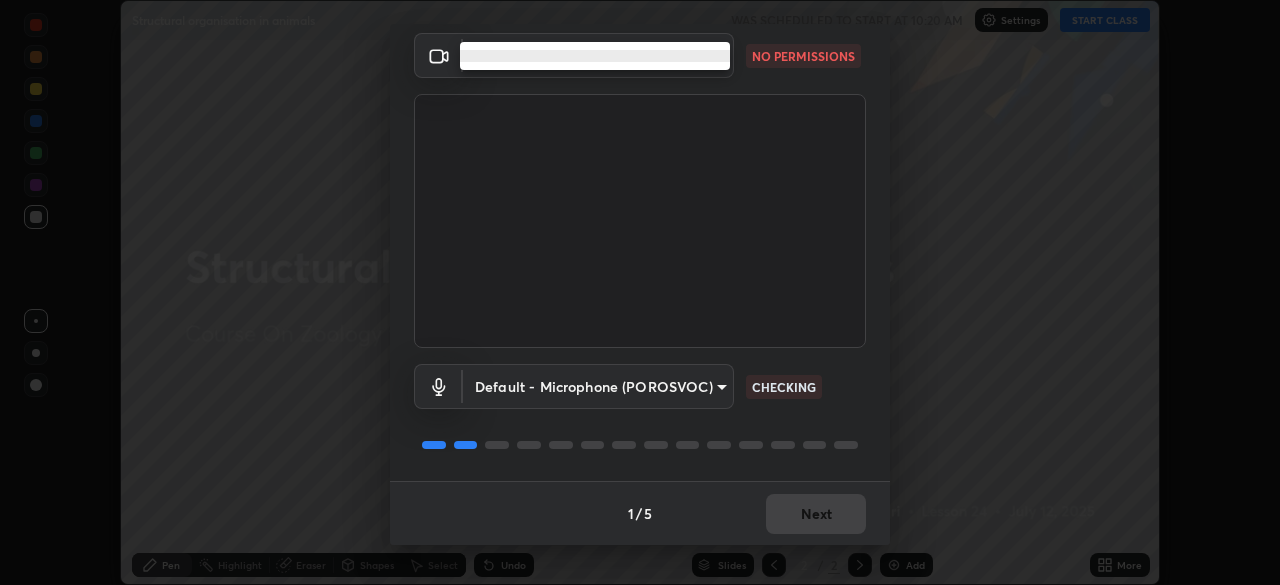 click at bounding box center [640, 292] 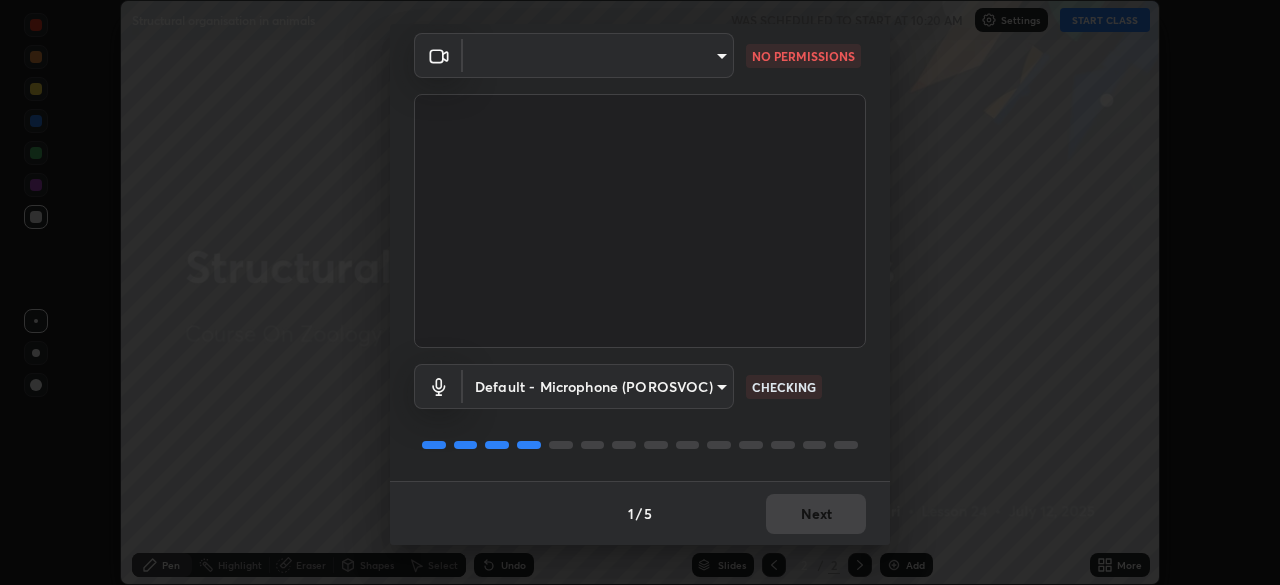 click on "NO PERMISSIONS" at bounding box center [803, 56] 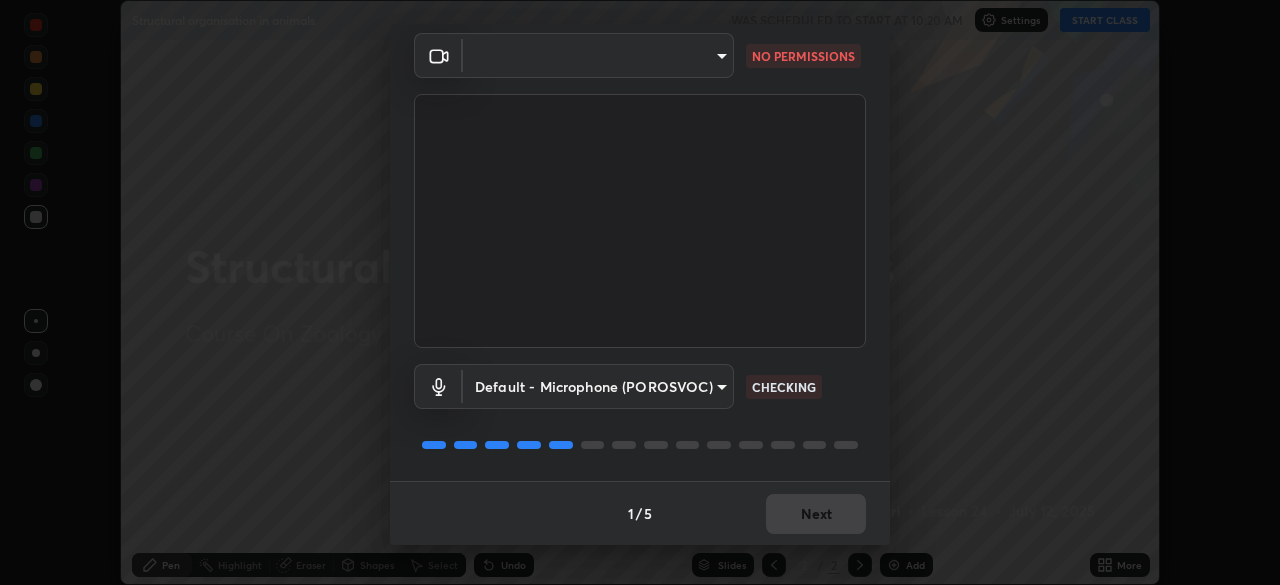 click on "NO PERMISSIONS" at bounding box center (803, 56) 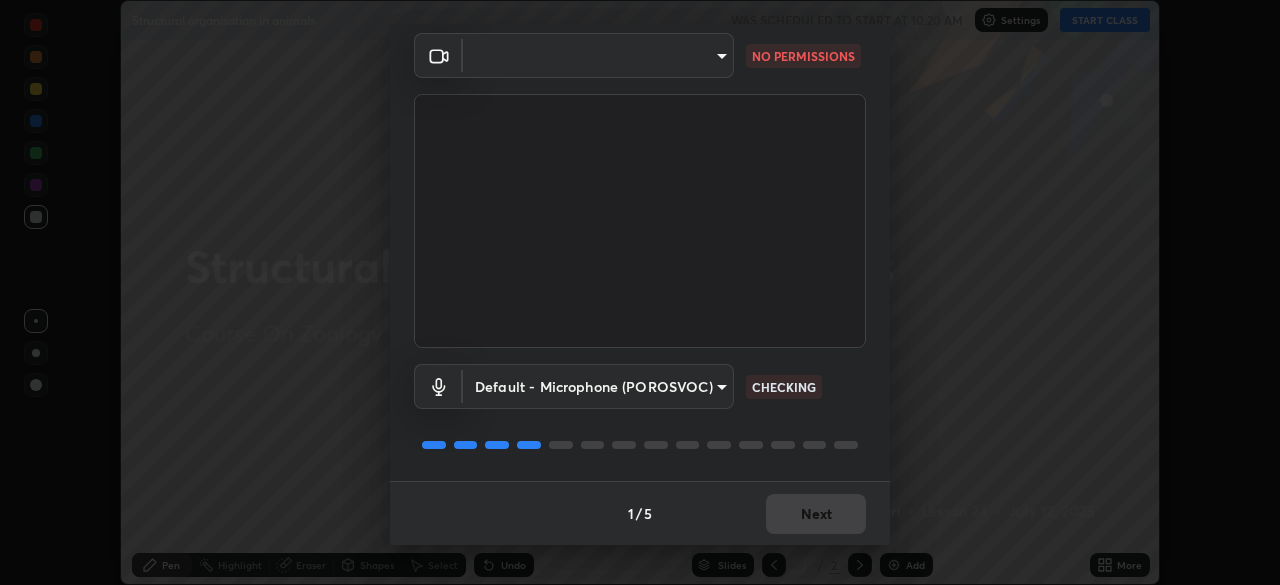 click on "NO PERMISSIONS" at bounding box center [803, 56] 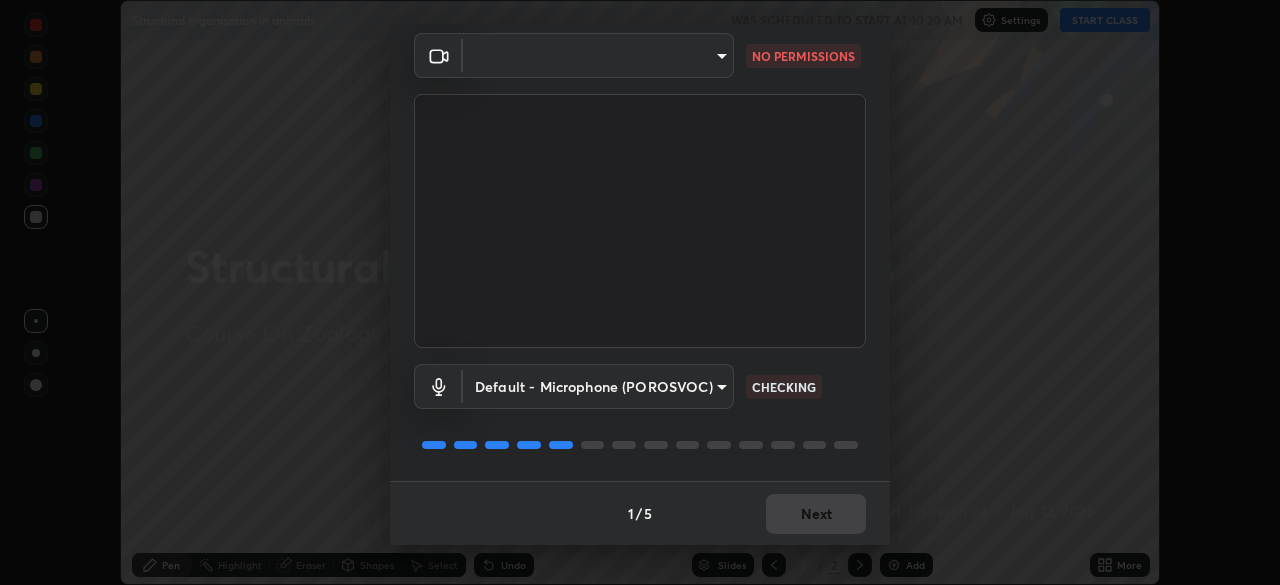 click on "NO PERMISSIONS" at bounding box center [803, 56] 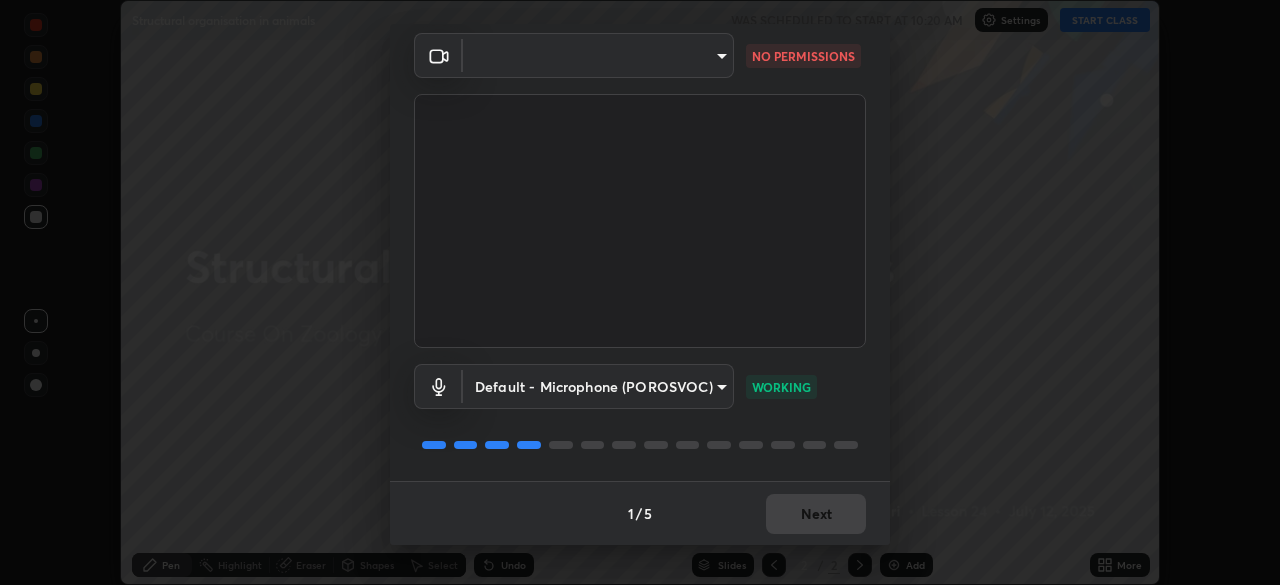 click on "Erase all Structural organisation in animals WAS SCHEDULED TO START AT  10:20 AM Settings START CLASS Setting up your live class Structural organisation in animals • L24 of Course On Zoology for NEET Conquer 1 2026 Sridhar Pudari Pen Highlight Eraser Shapes Select Undo Slides 2 / 2 Add More Enable hand raising Enable raise hand to speak to learners. Once enabled, chat will be turned off temporarily. Enable x   No doubts shared Encourage your learners to ask a doubt for better clarity Report an issue Reason for reporting Buffering Chat not working Audio - Video sync issue Educator video quality low ​ Attach an image Report Media settings ​ NO PERMISSIONS Default - Microphone (POROSVOC) default WORKING 1 / 5 Next" at bounding box center (640, 292) 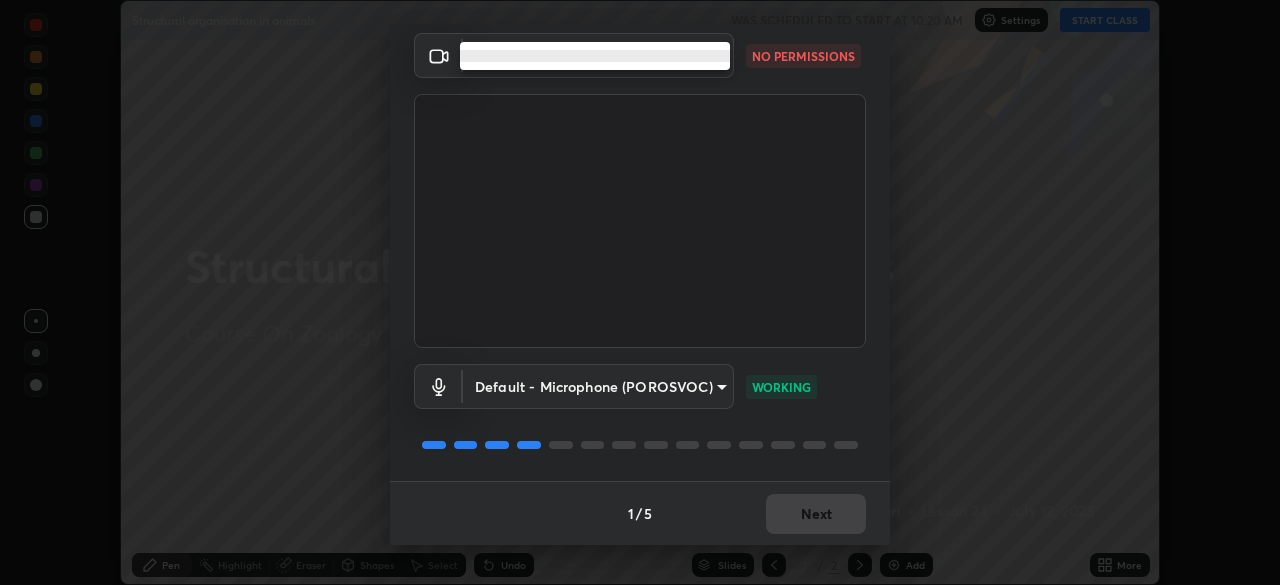 click at bounding box center (640, 292) 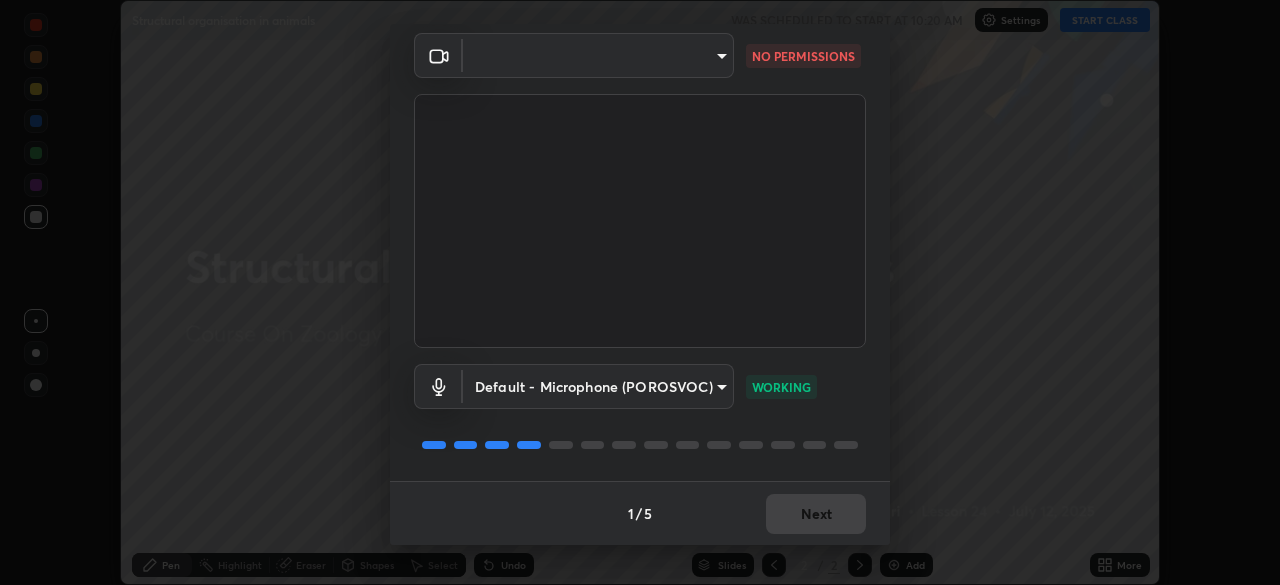 click at bounding box center [438, 55] 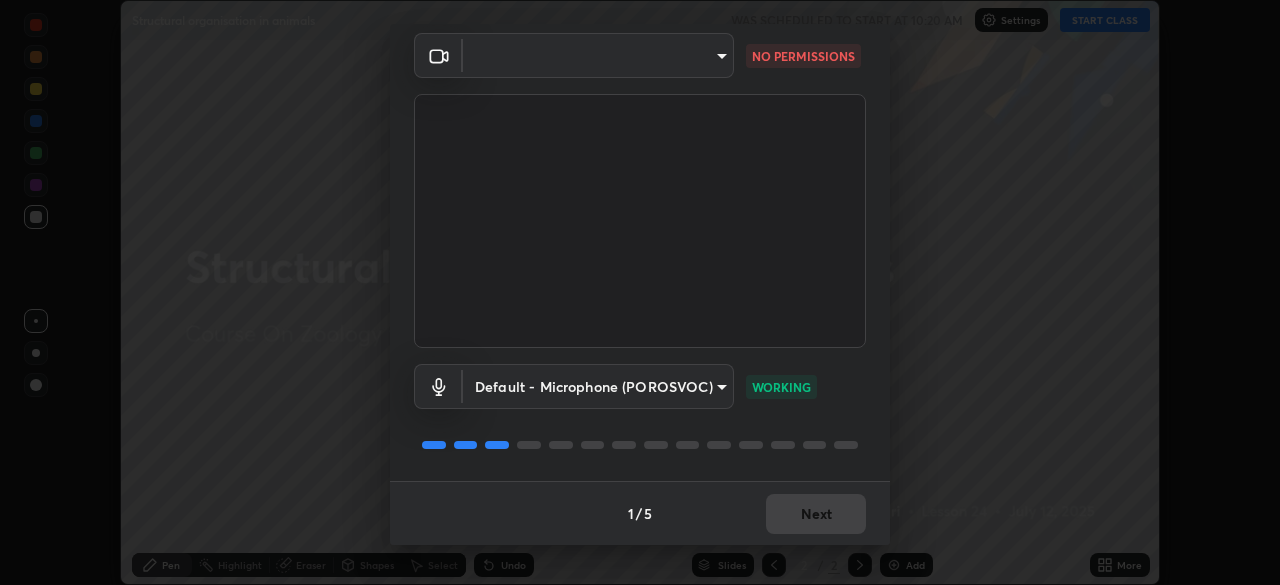 click on "Erase all Structural organisation in animals WAS SCHEDULED TO START AT  10:20 AM Settings START CLASS Setting up your live class Structural organisation in animals • L24 of Course On Zoology for NEET Conquer 1 2026 Sridhar Pudari Pen Highlight Eraser Shapes Select Undo Slides 2 / 2 Add More Enable hand raising Enable raise hand to speak to learners. Once enabled, chat will be turned off temporarily. Enable x   No doubts shared Encourage your learners to ask a doubt for better clarity Report an issue Reason for reporting Buffering Chat not working Audio - Video sync issue Educator video quality low ​ Attach an image Report Media settings ​ NO PERMISSIONS Default - Microphone (POROSVOC) default WORKING 1 / 5 Next" at bounding box center (640, 292) 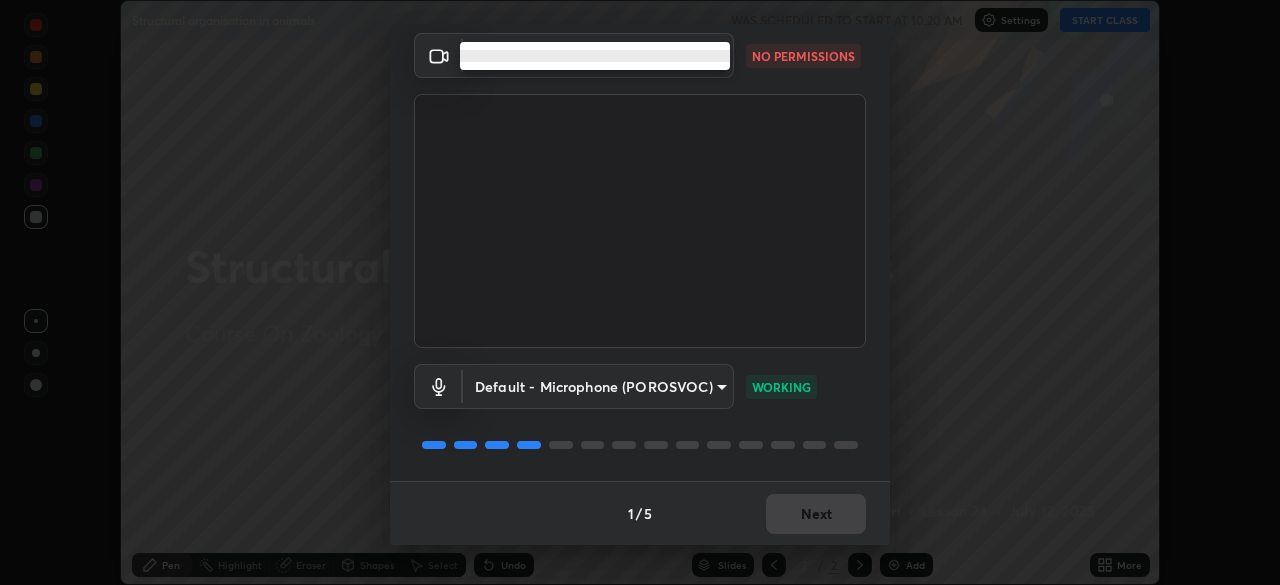 click at bounding box center [640, 292] 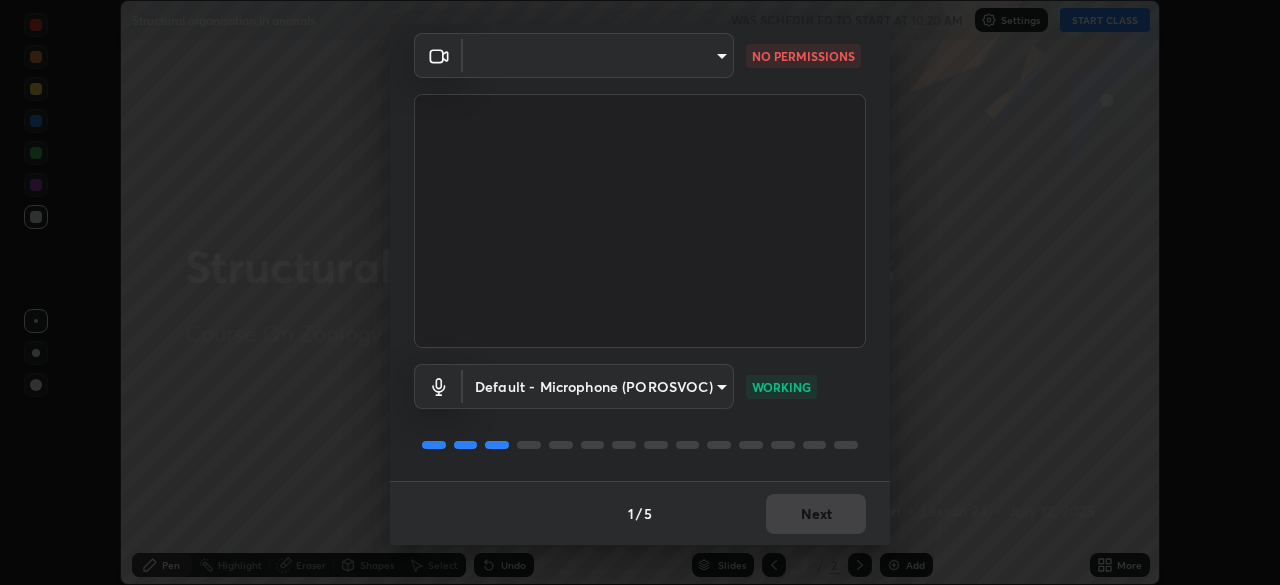 click on "Media settings ​ NO PERMISSIONS Default - Microphone (POROSVOC) default WORKING 1 / 5 Next" at bounding box center (640, 292) 